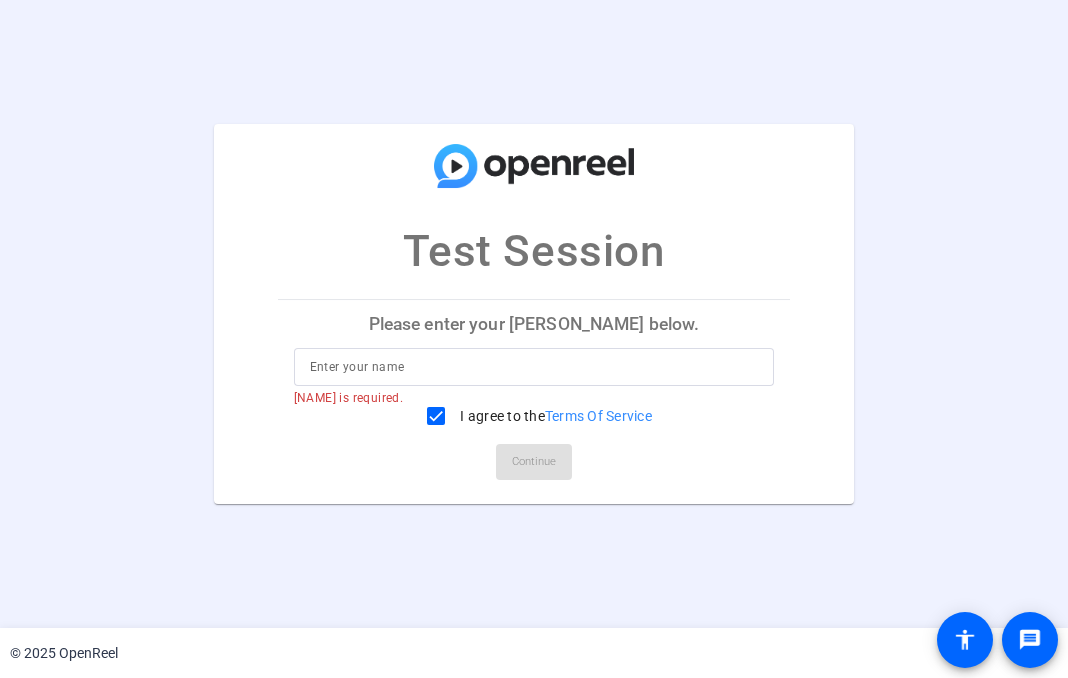 scroll, scrollTop: 0, scrollLeft: 0, axis: both 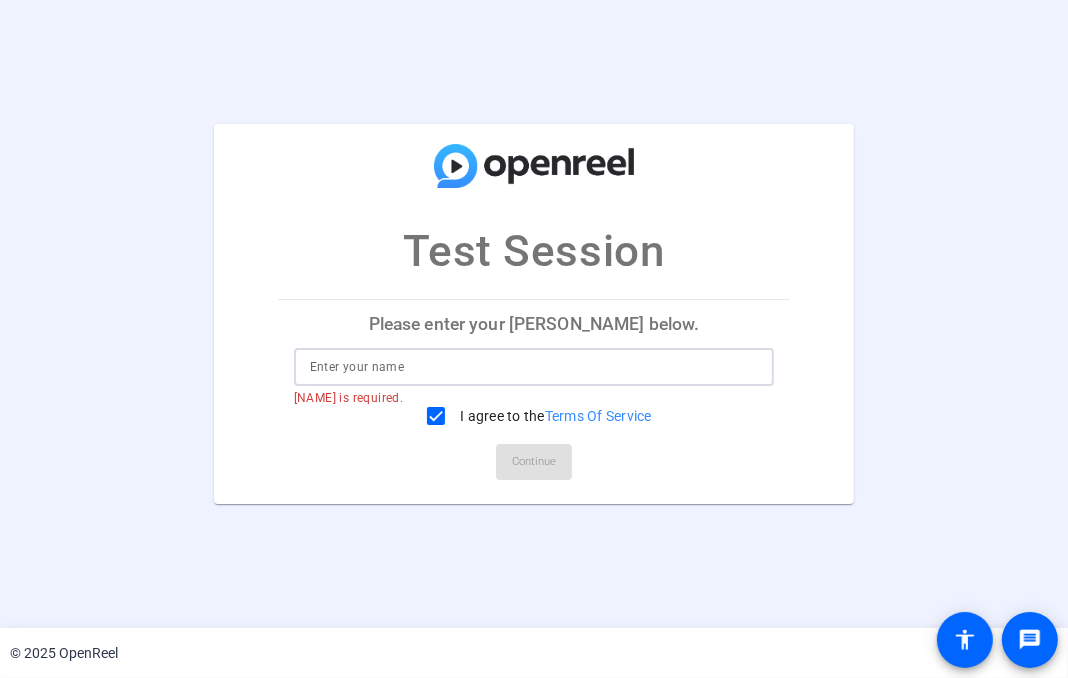click at bounding box center [534, 367] 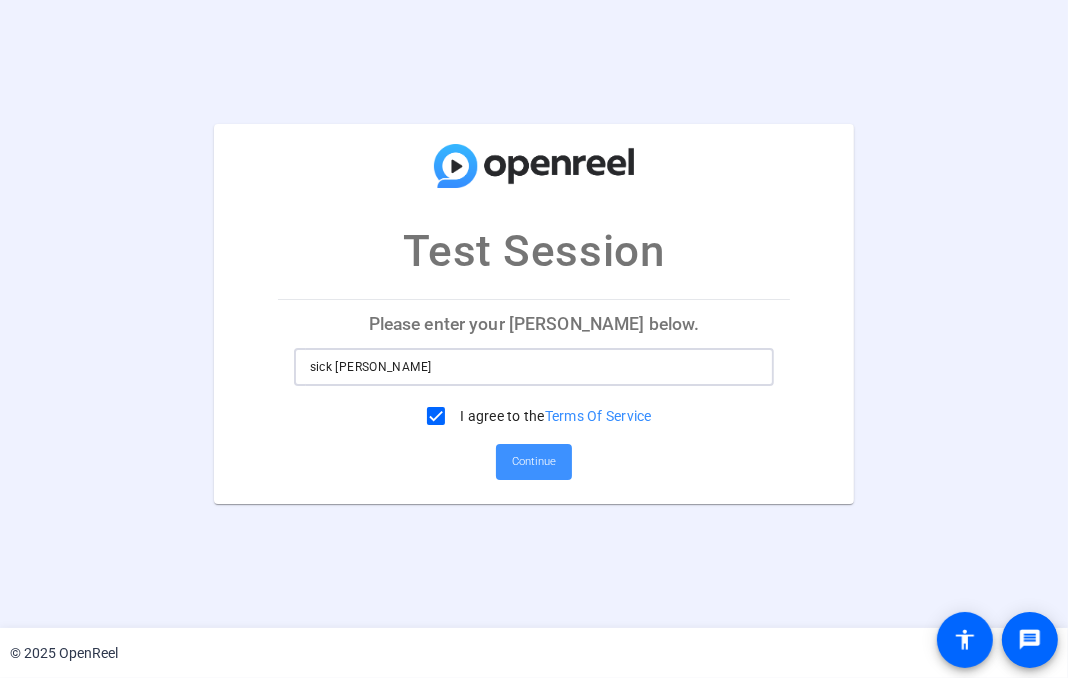 type on "sick shannon" 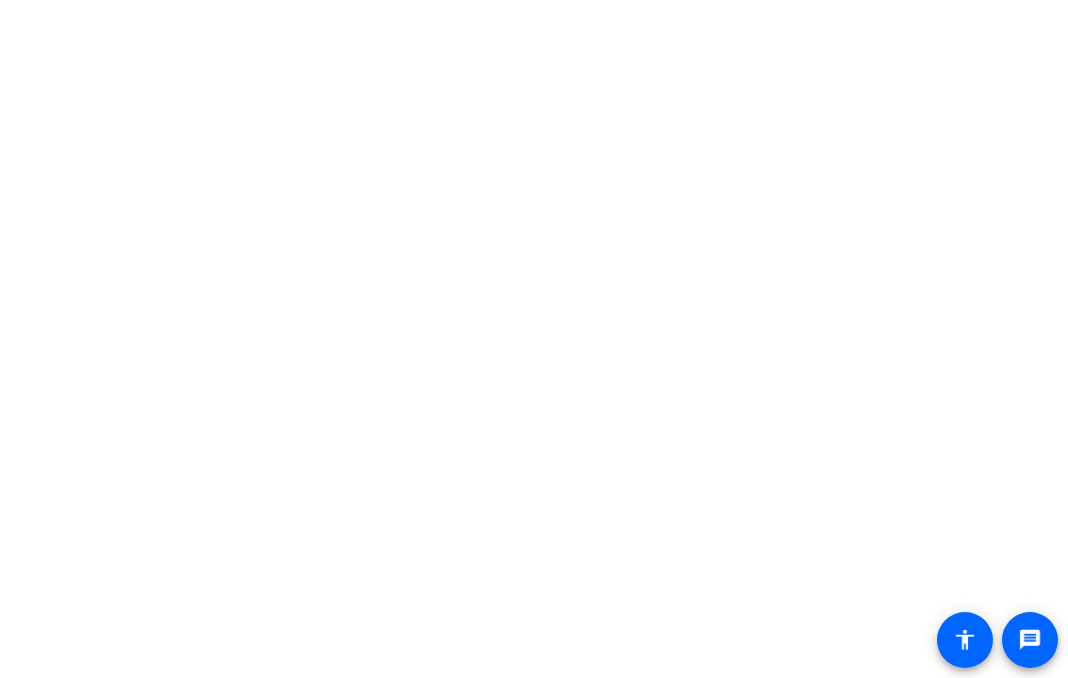 scroll, scrollTop: 0, scrollLeft: 0, axis: both 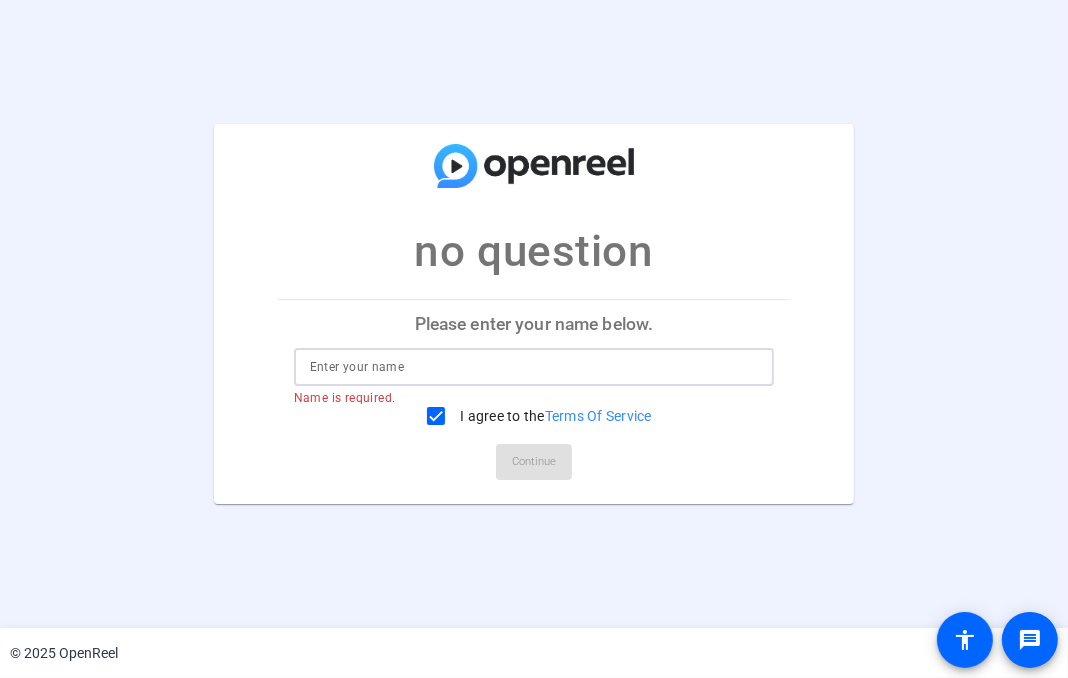 click at bounding box center [534, 367] 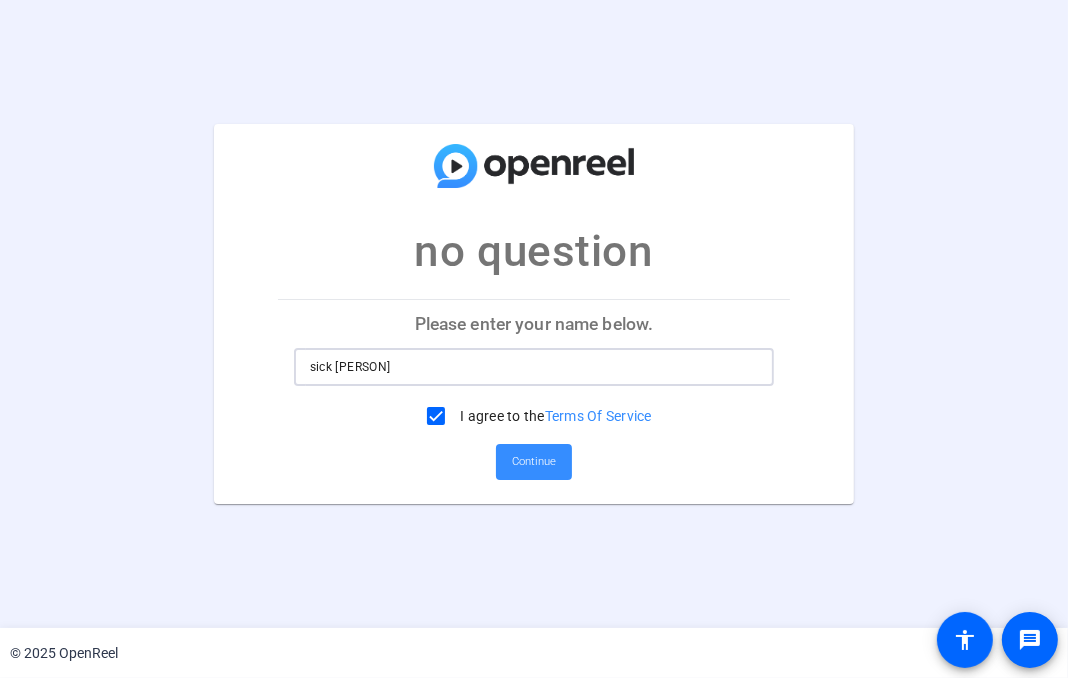 type on "sick shannon" 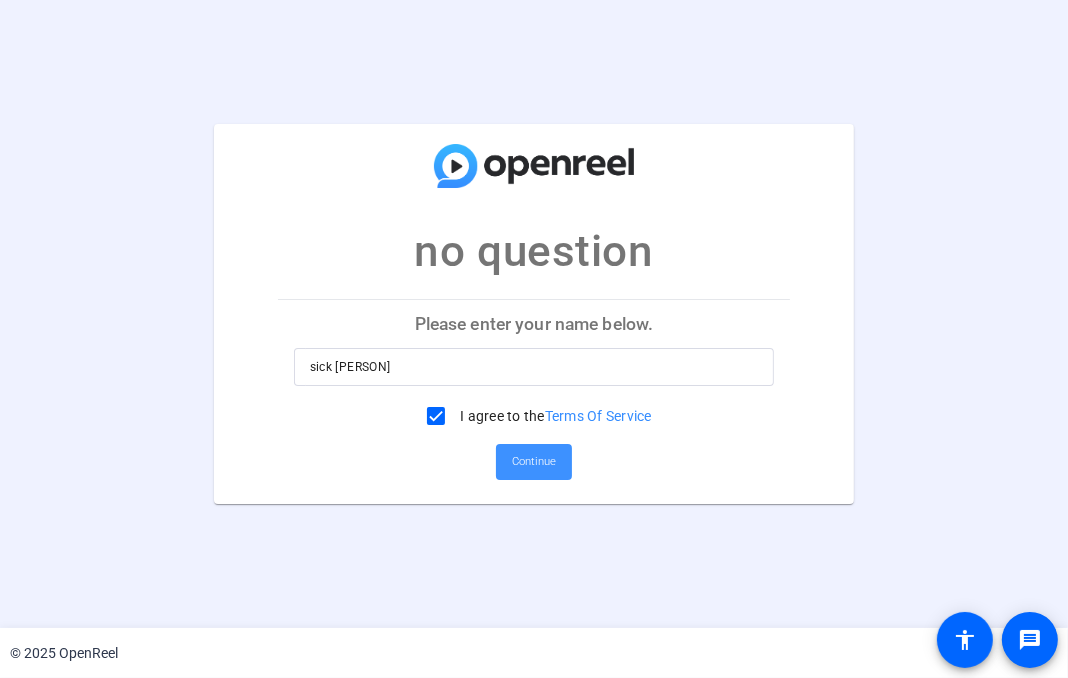 click on "Continue" at bounding box center [534, 462] 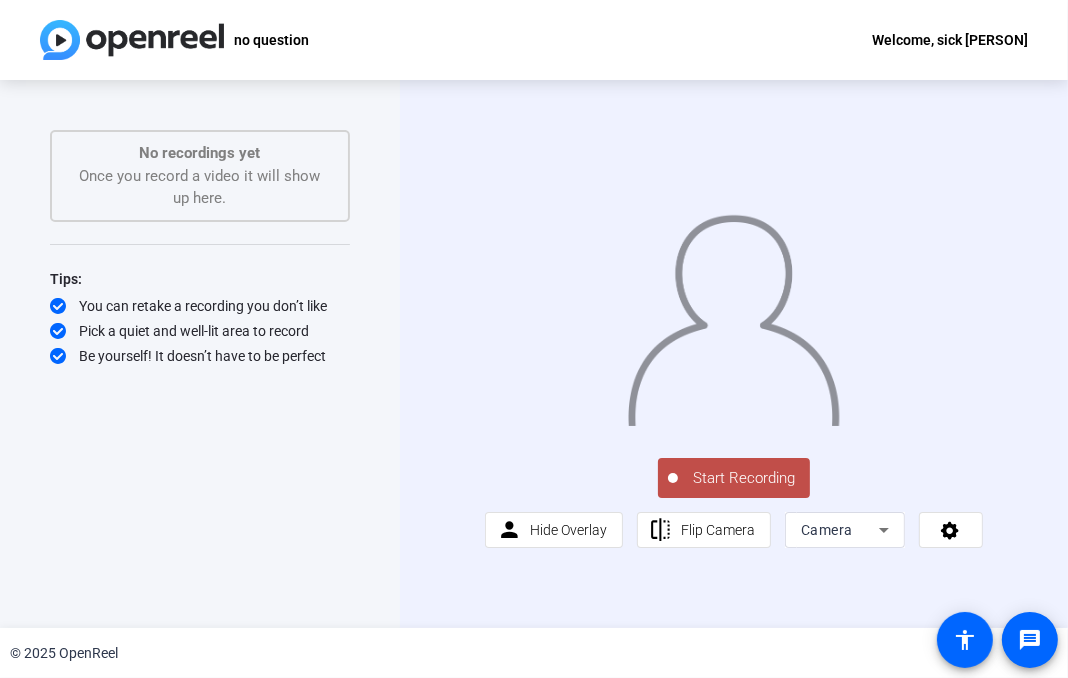 click on "Start Recording" at bounding box center [744, 478] 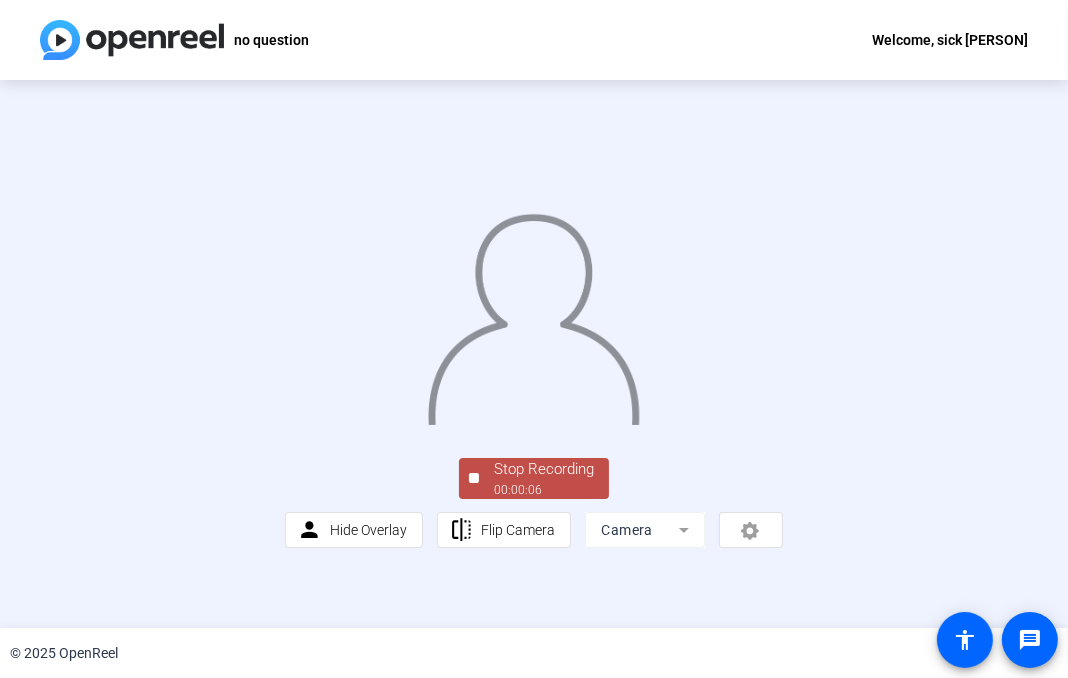 click on "Stop Recording" at bounding box center [544, 469] 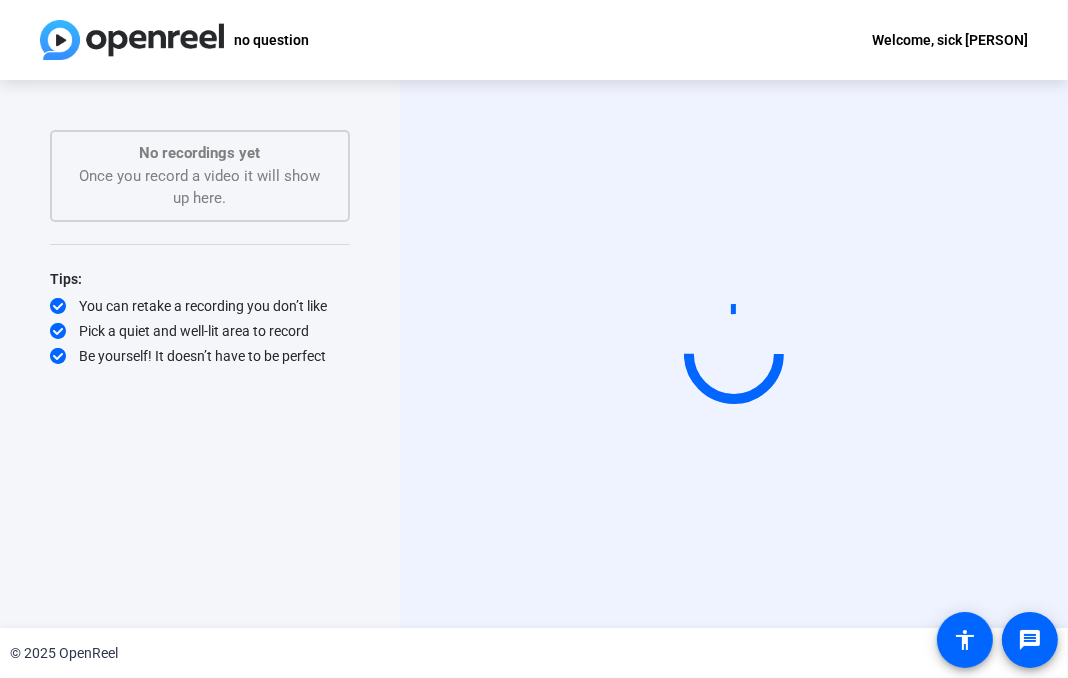 click on "Start Recording" at bounding box center [734, 354] 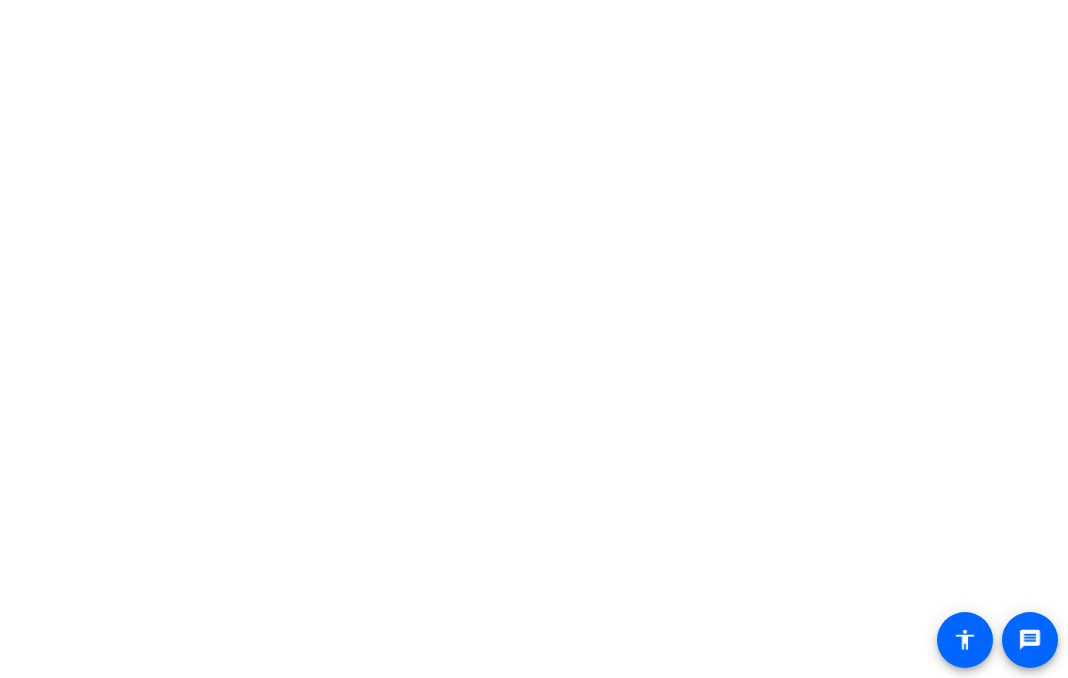 scroll, scrollTop: 0, scrollLeft: 0, axis: both 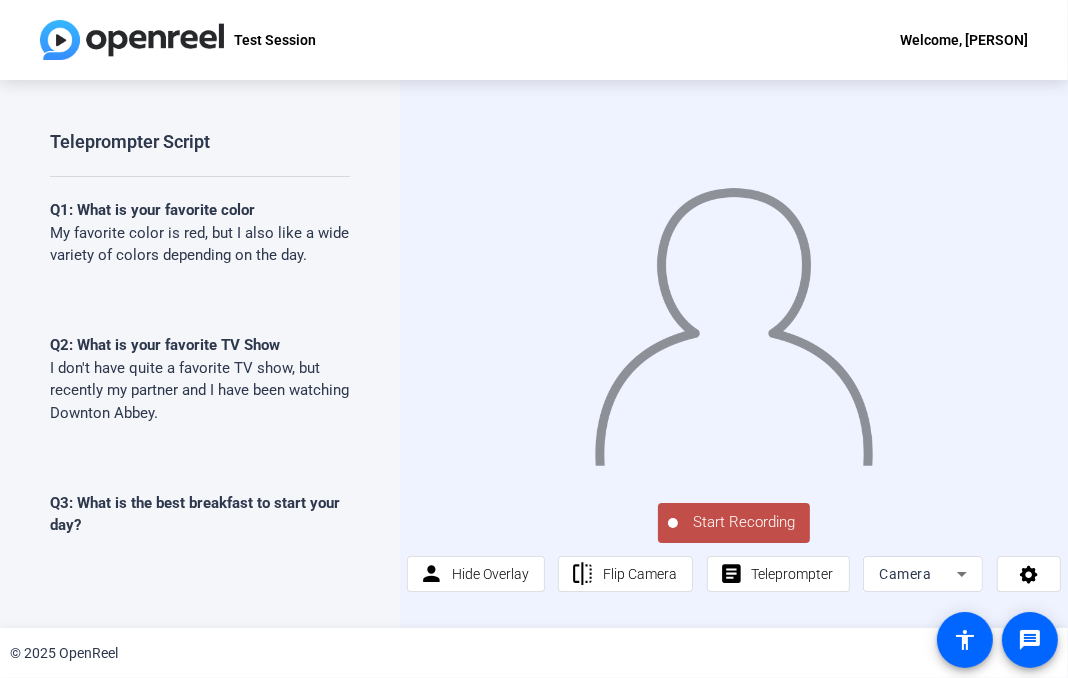 click on "Q3: What is the best breakfast to start your day?" at bounding box center [152, 210] 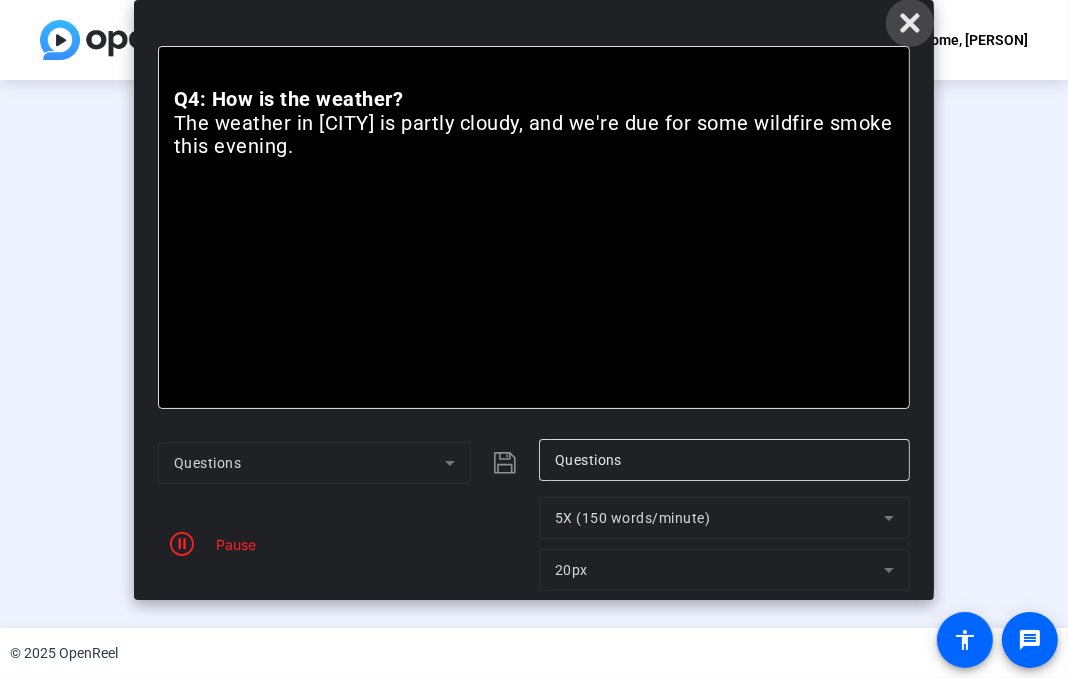 click at bounding box center (910, 23) 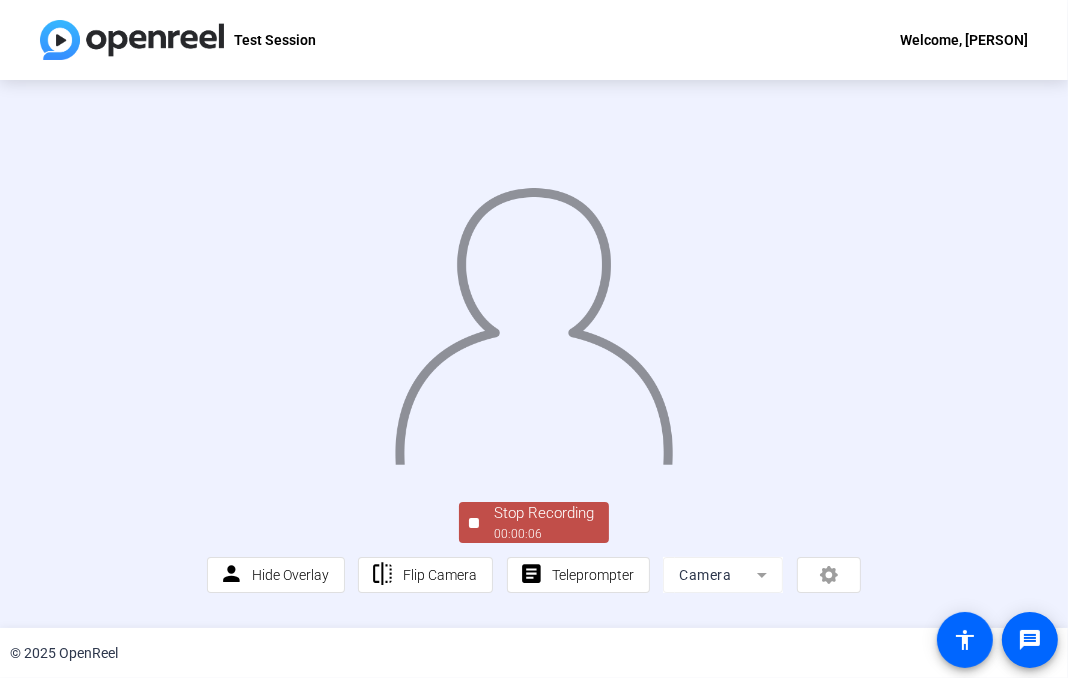 click on "Stop Recording" at bounding box center (544, 513) 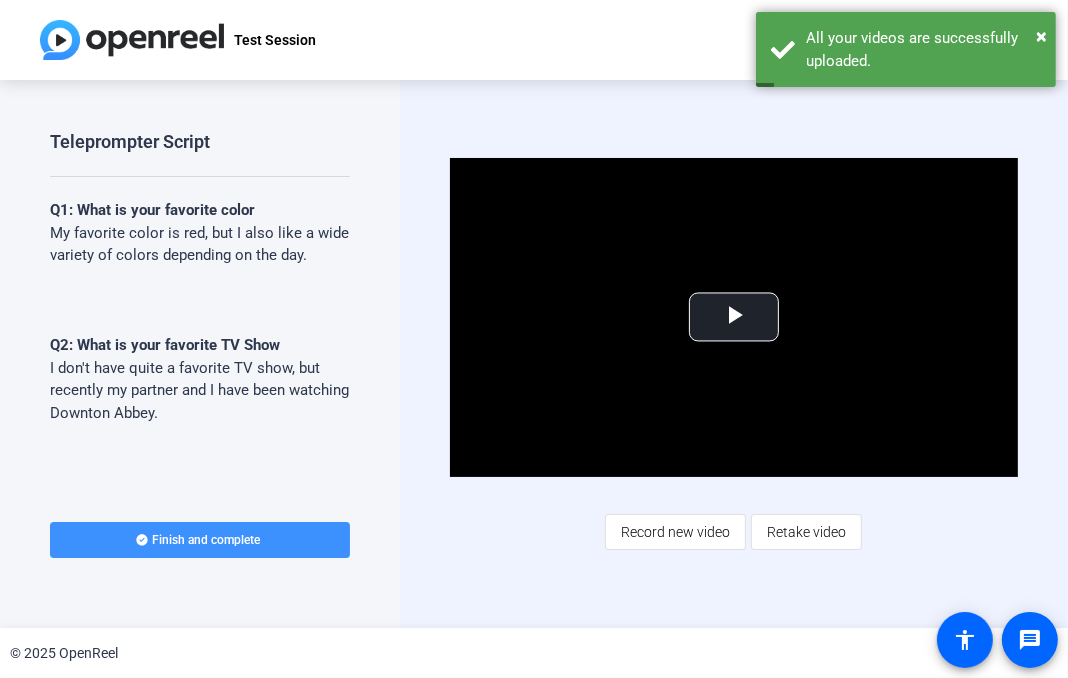 click at bounding box center [200, 540] 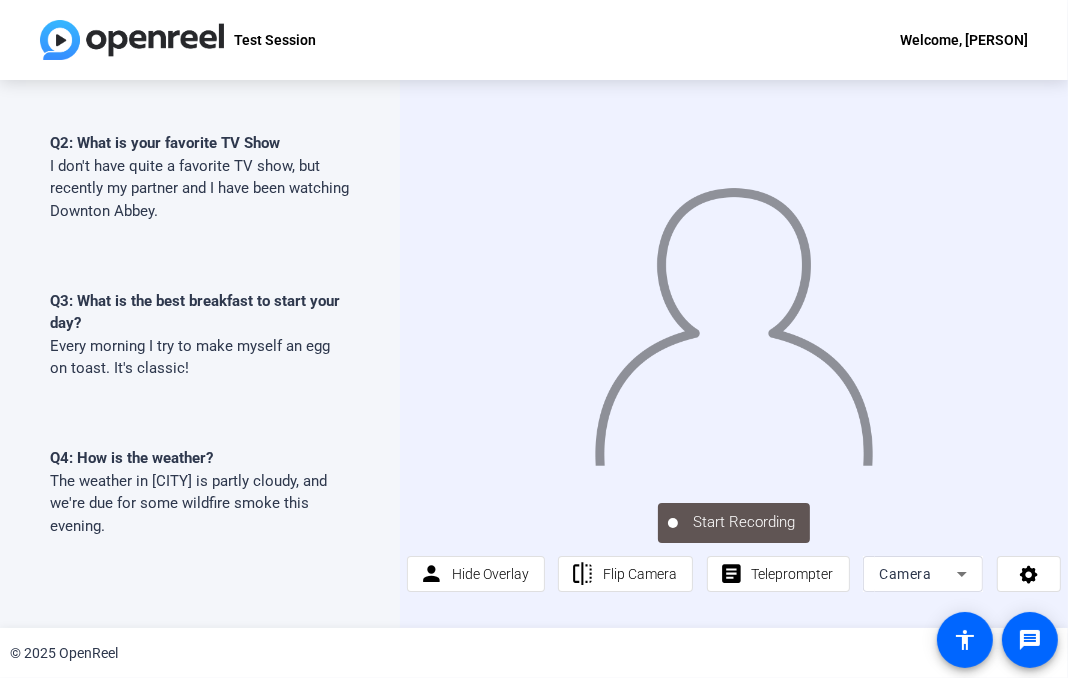 scroll, scrollTop: 560, scrollLeft: 0, axis: vertical 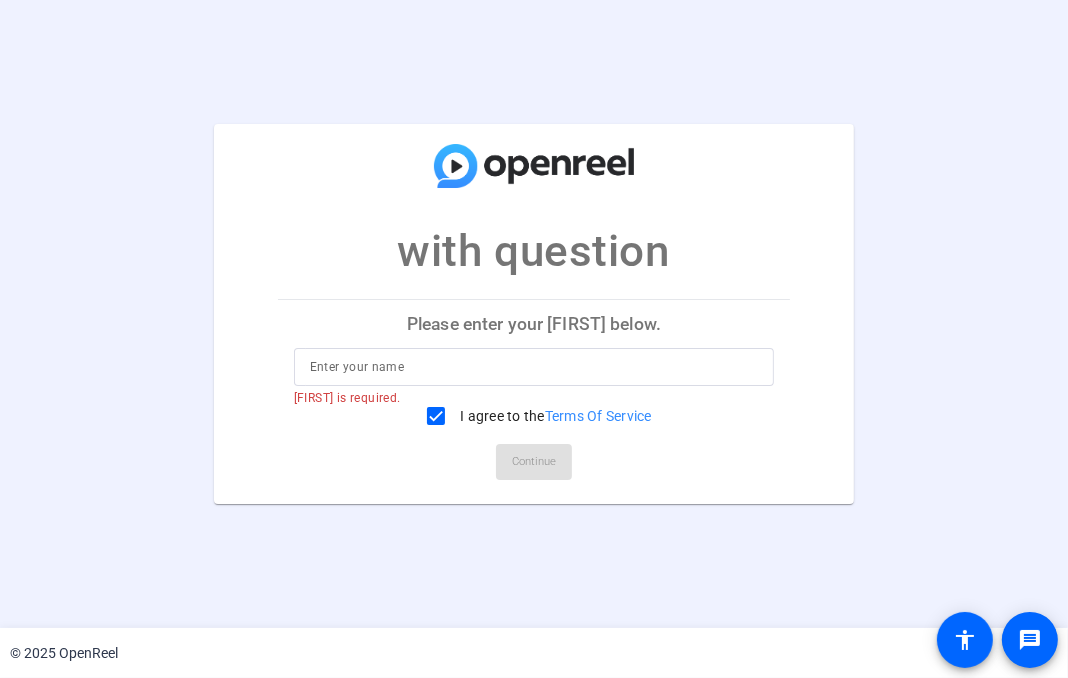 click at bounding box center [534, 367] 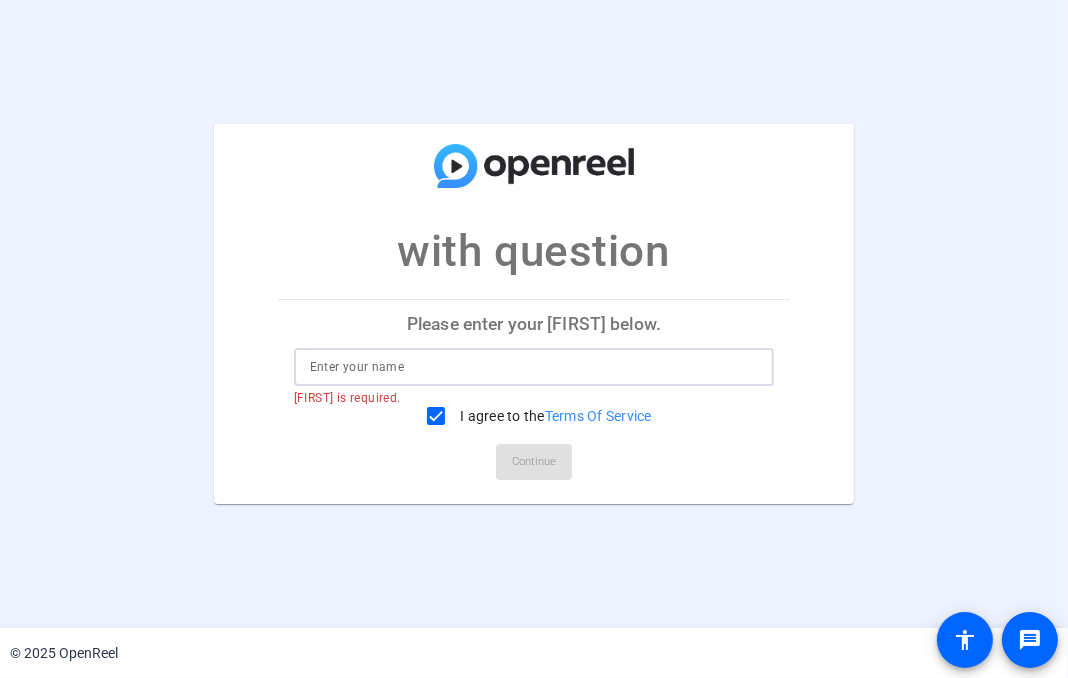 type on "sick [PERSON]" 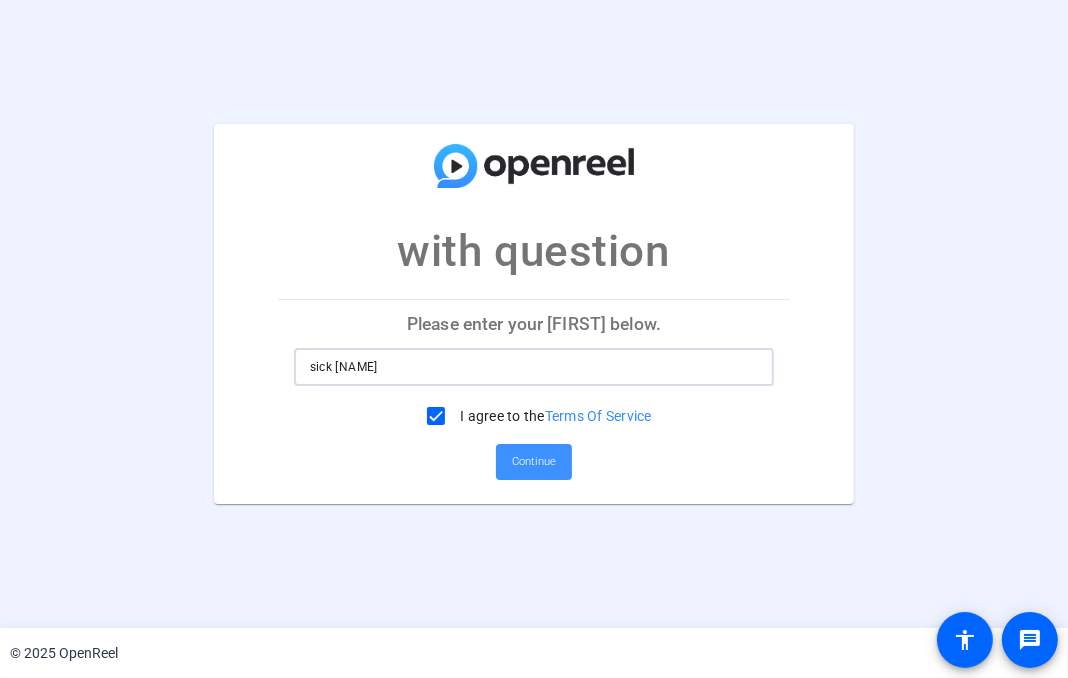 click on "Continue" at bounding box center [534, 462] 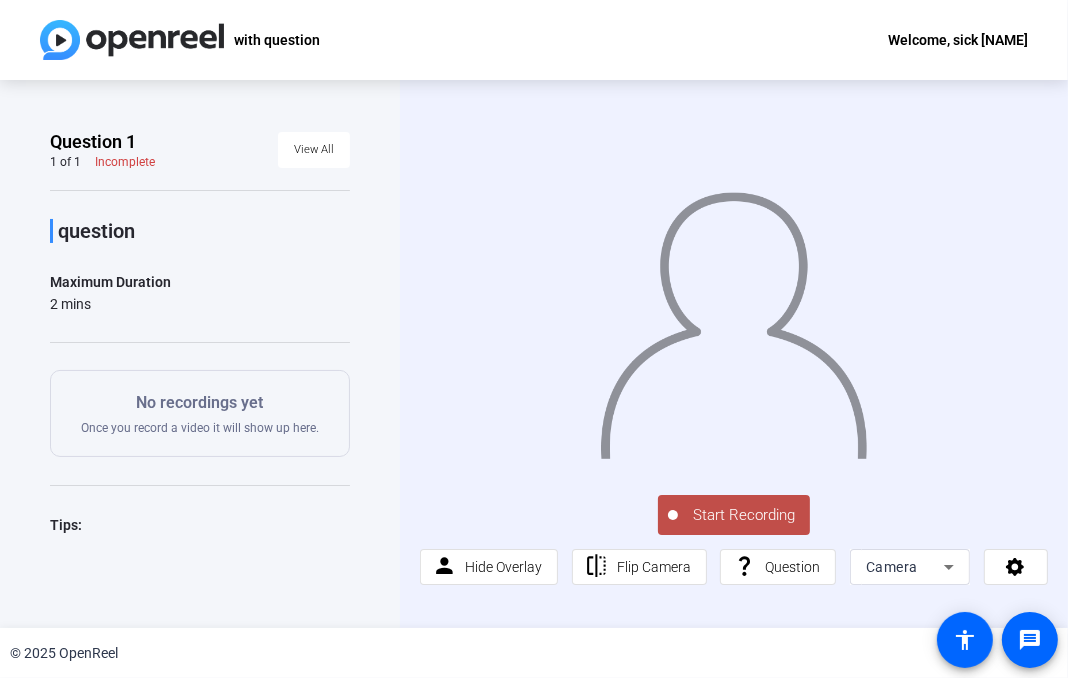 click on "Start Recording  person  Hide Overlay flip Flip Camera question_mark  Question Camera" at bounding box center (733, 538) 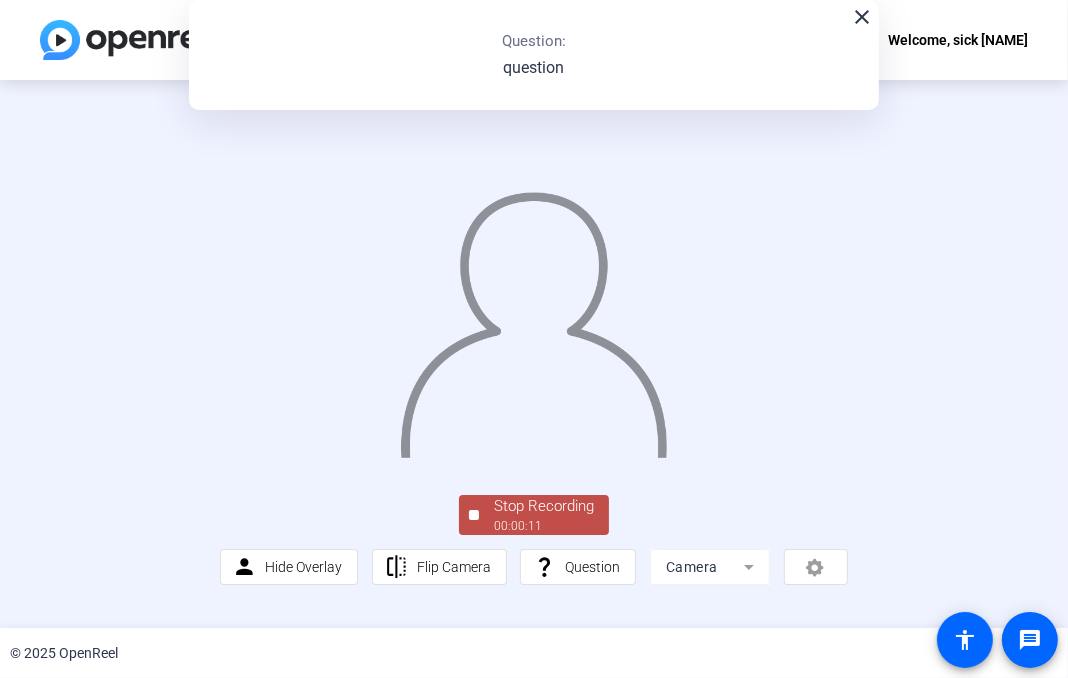 click on "Stop Recording" at bounding box center [544, 506] 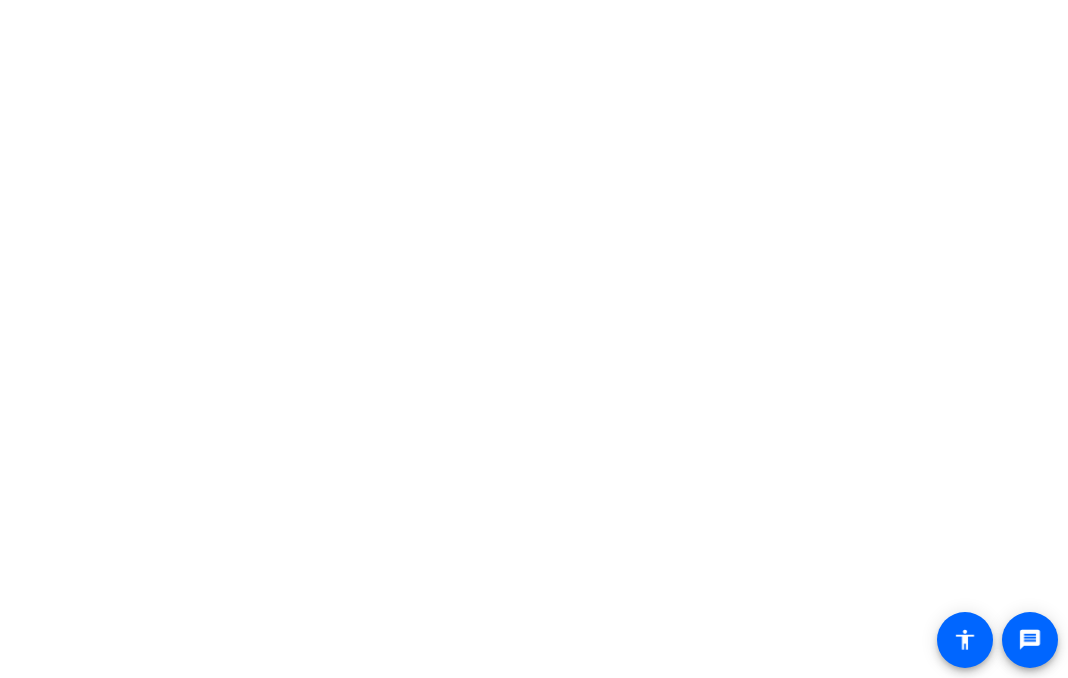 scroll, scrollTop: 0, scrollLeft: 0, axis: both 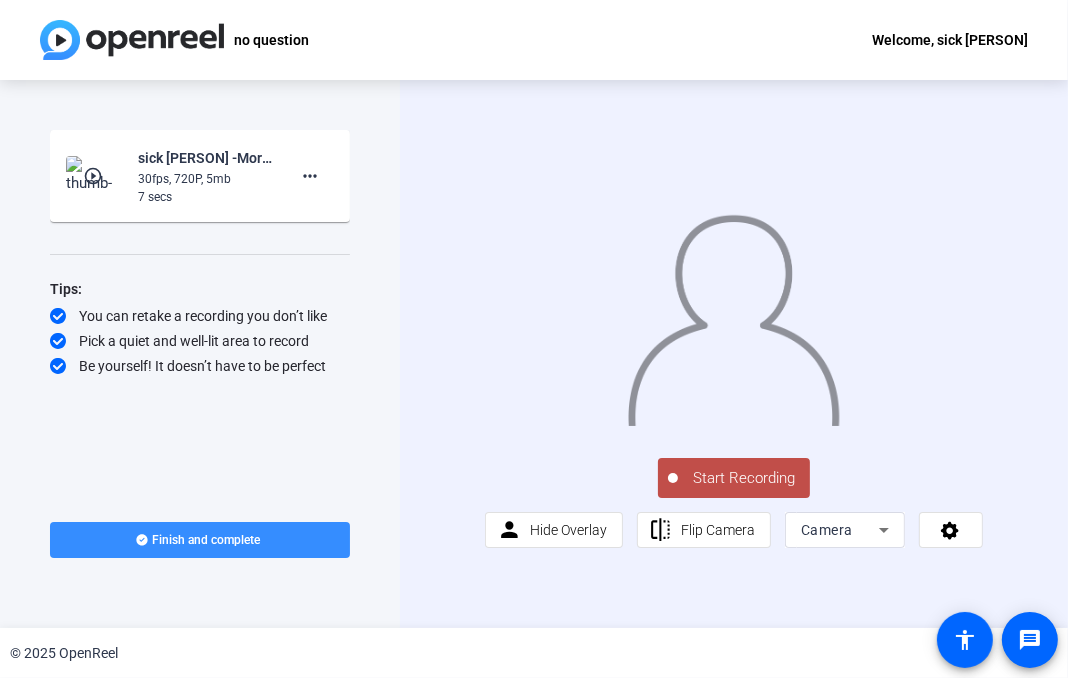 click on "Start Recording" at bounding box center (744, 478) 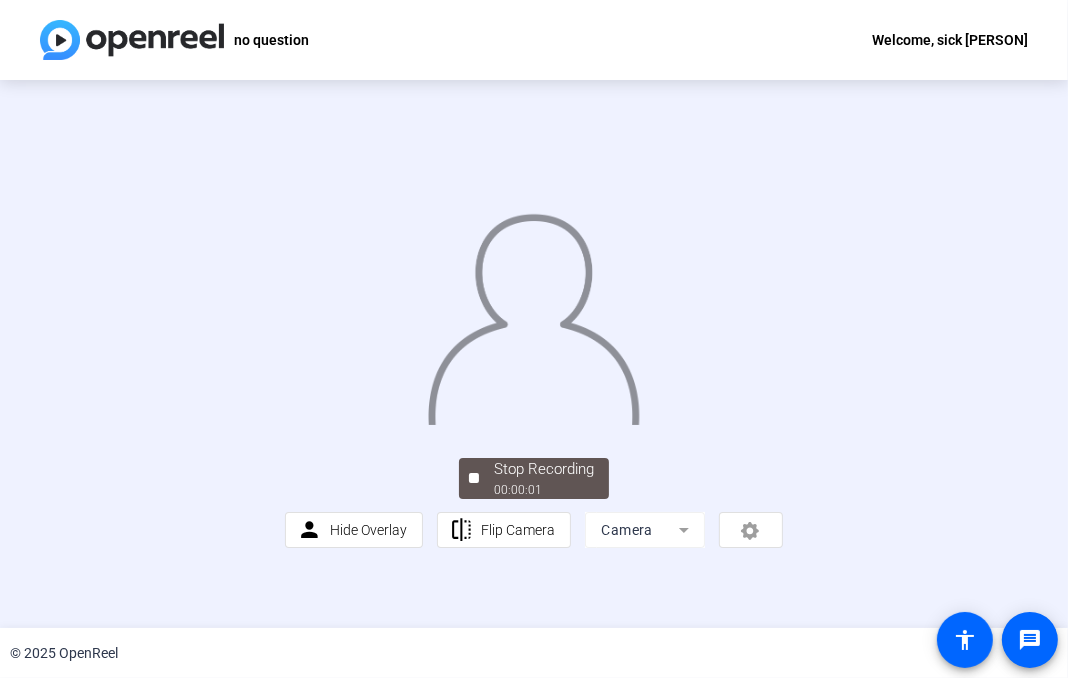 scroll, scrollTop: 57, scrollLeft: 0, axis: vertical 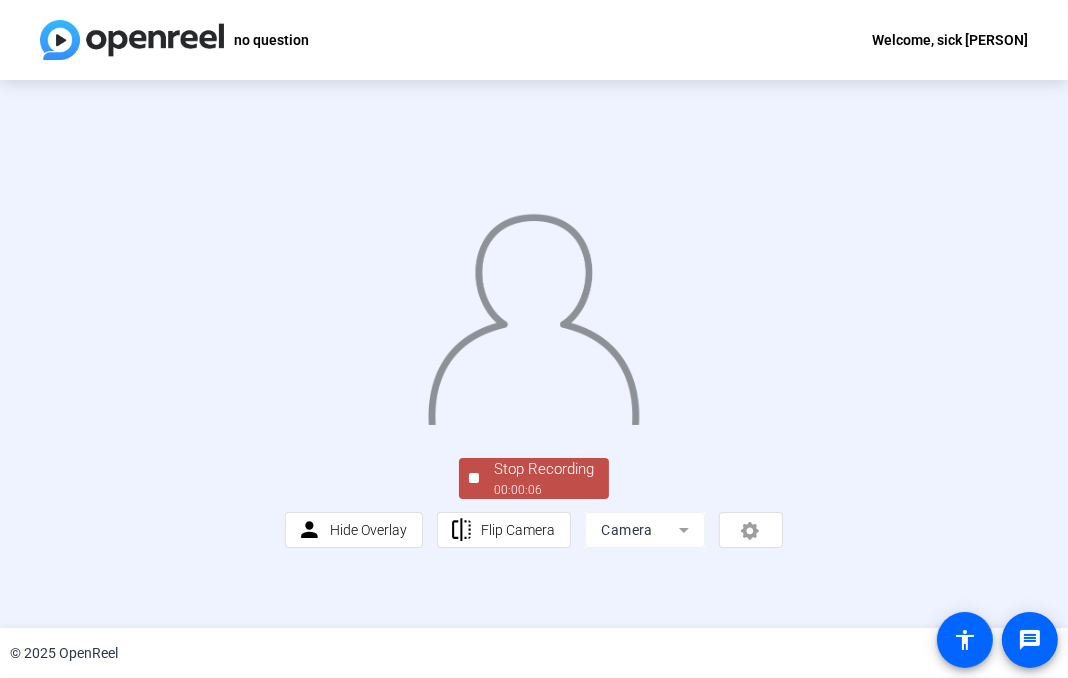 click on "Stop Recording" at bounding box center [544, 469] 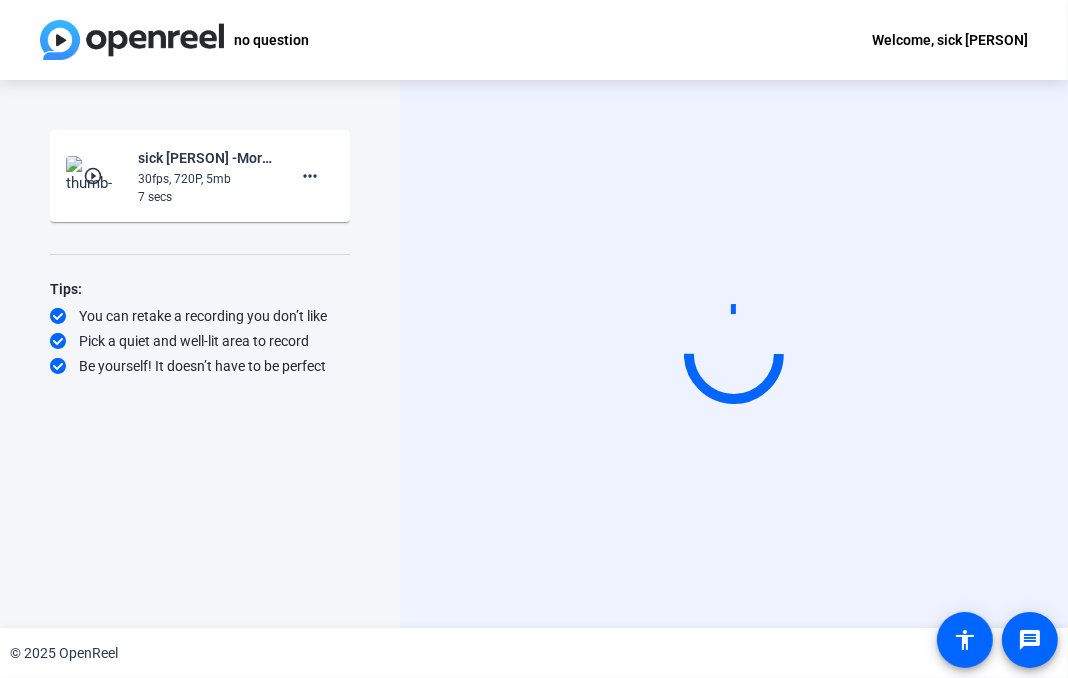 scroll, scrollTop: 0, scrollLeft: 0, axis: both 